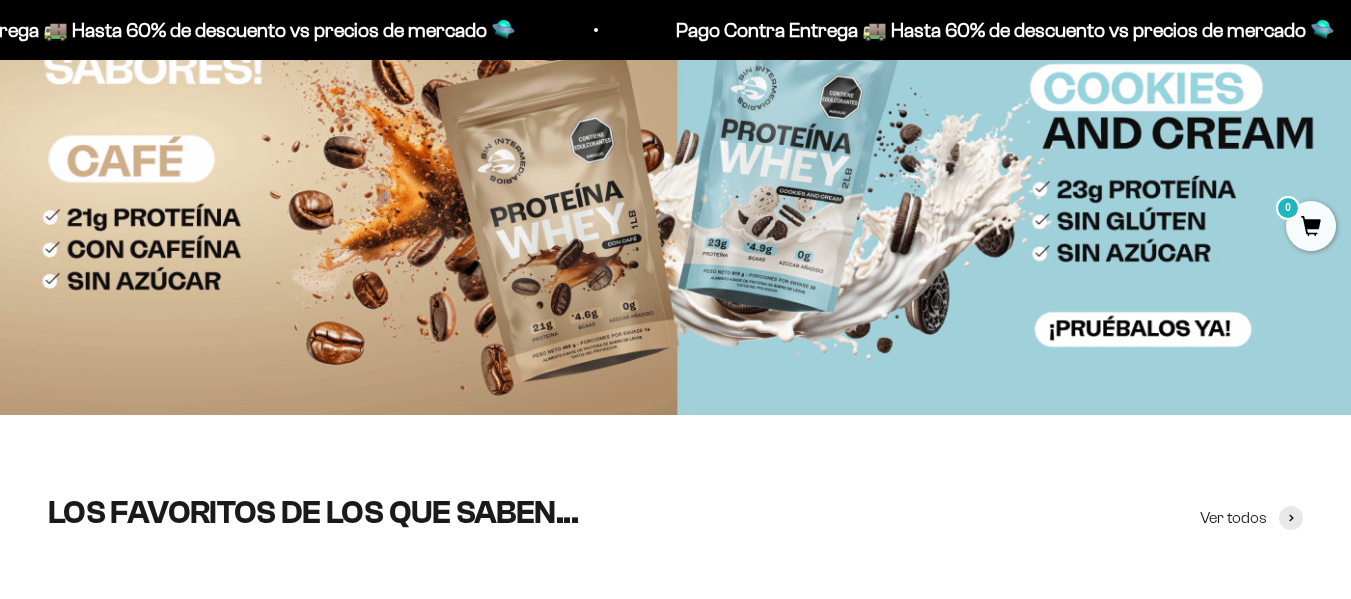scroll, scrollTop: 137, scrollLeft: 0, axis: vertical 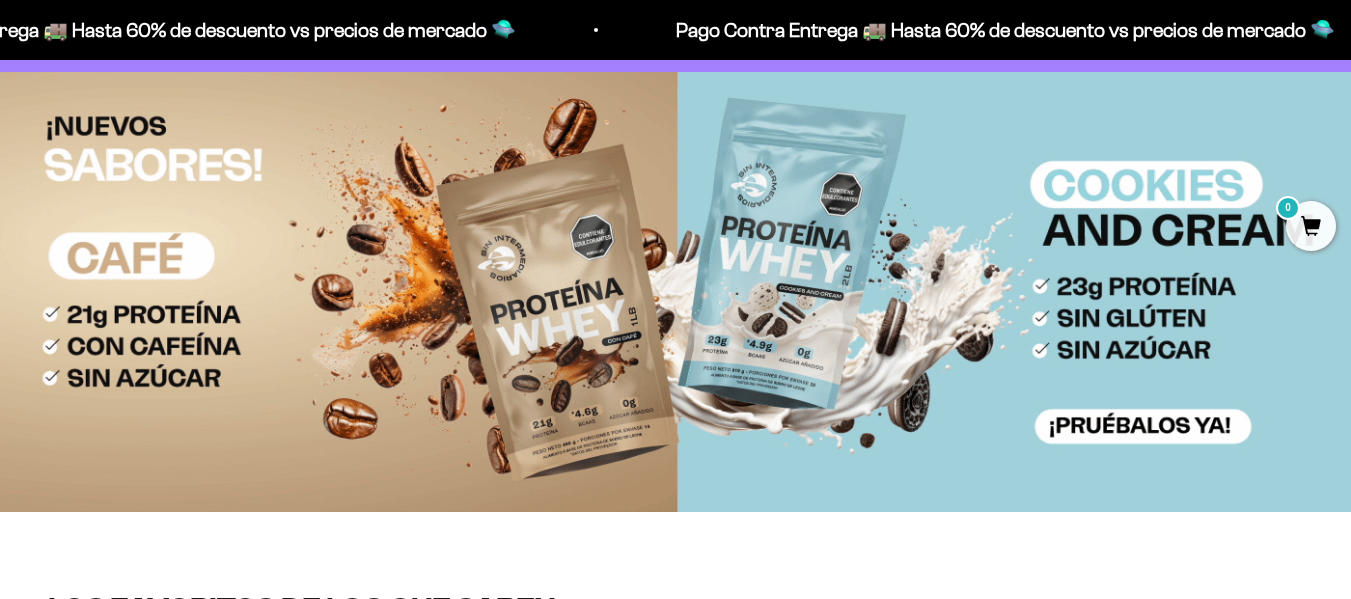click at bounding box center [675, 292] 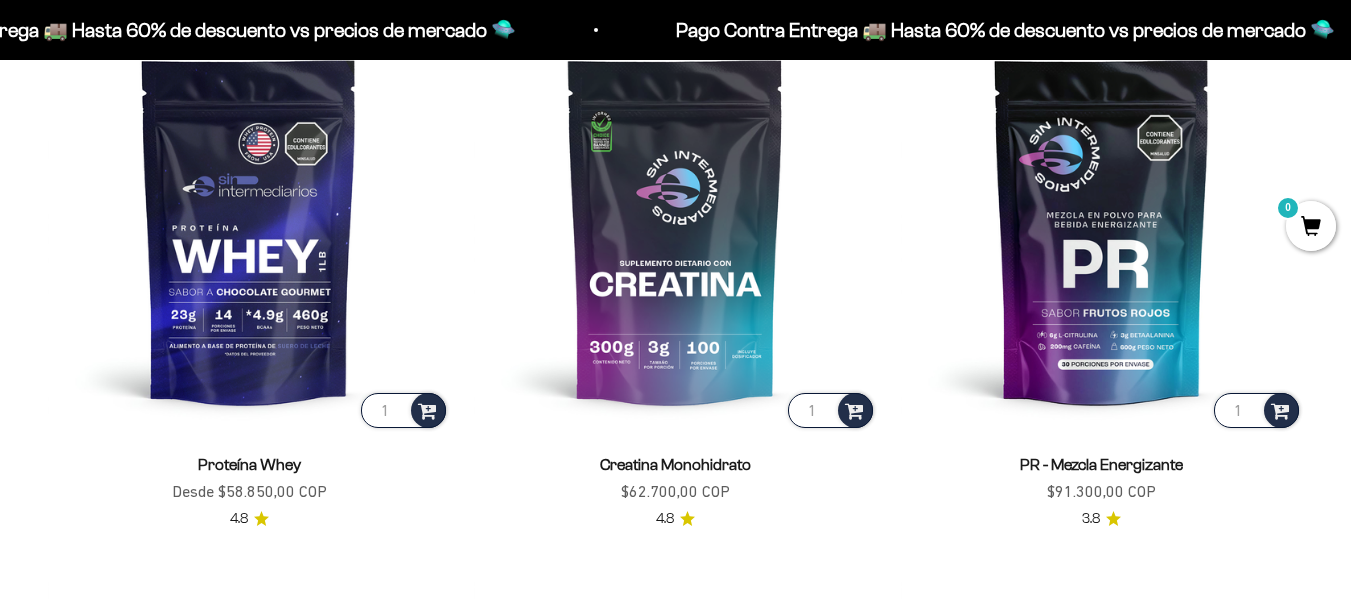 scroll, scrollTop: 781, scrollLeft: 0, axis: vertical 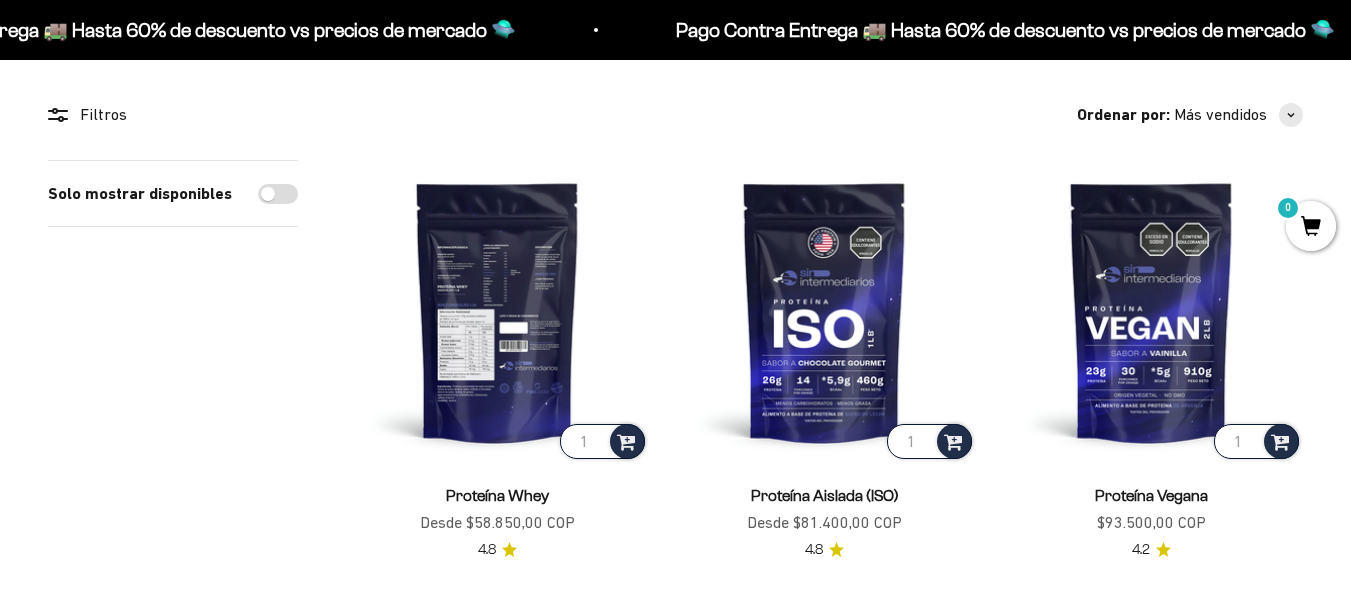 click at bounding box center [497, 311] 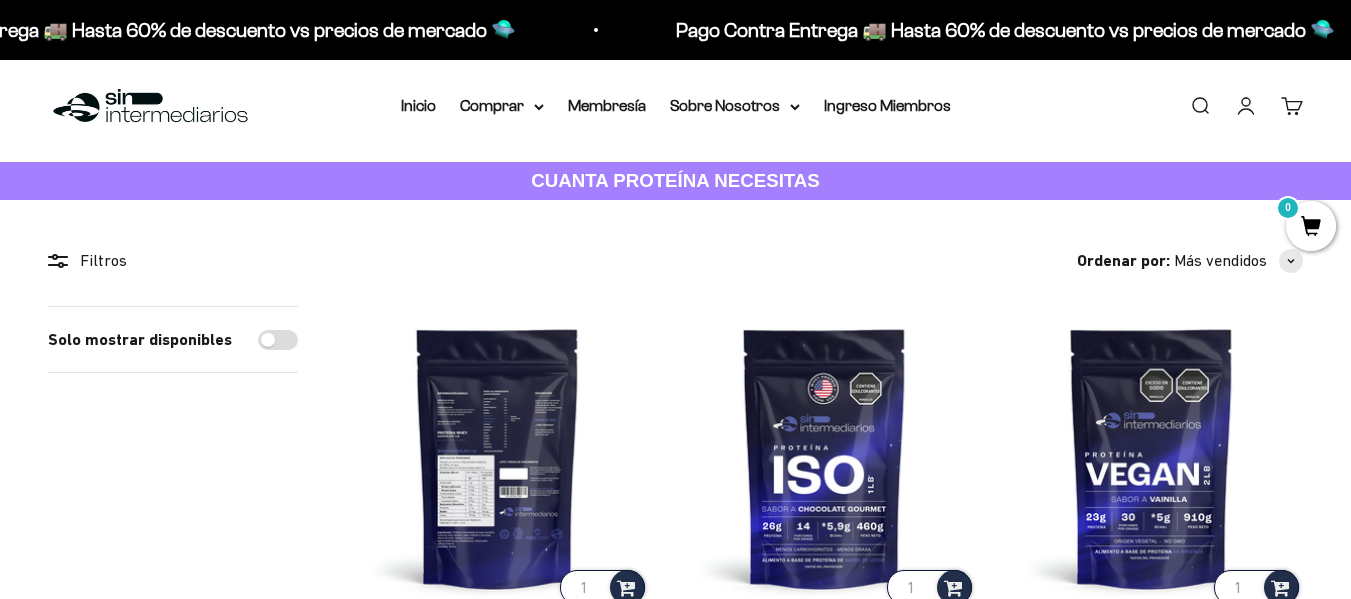 scroll, scrollTop: 0, scrollLeft: 0, axis: both 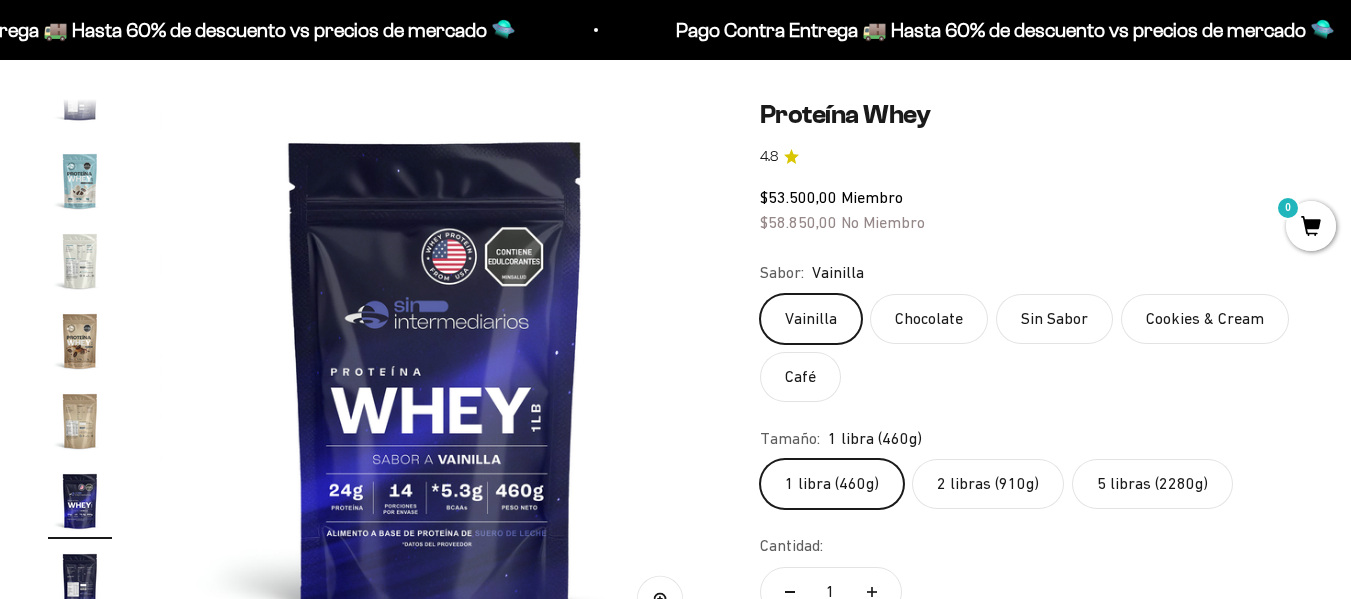 click on "Cookies & Cream" 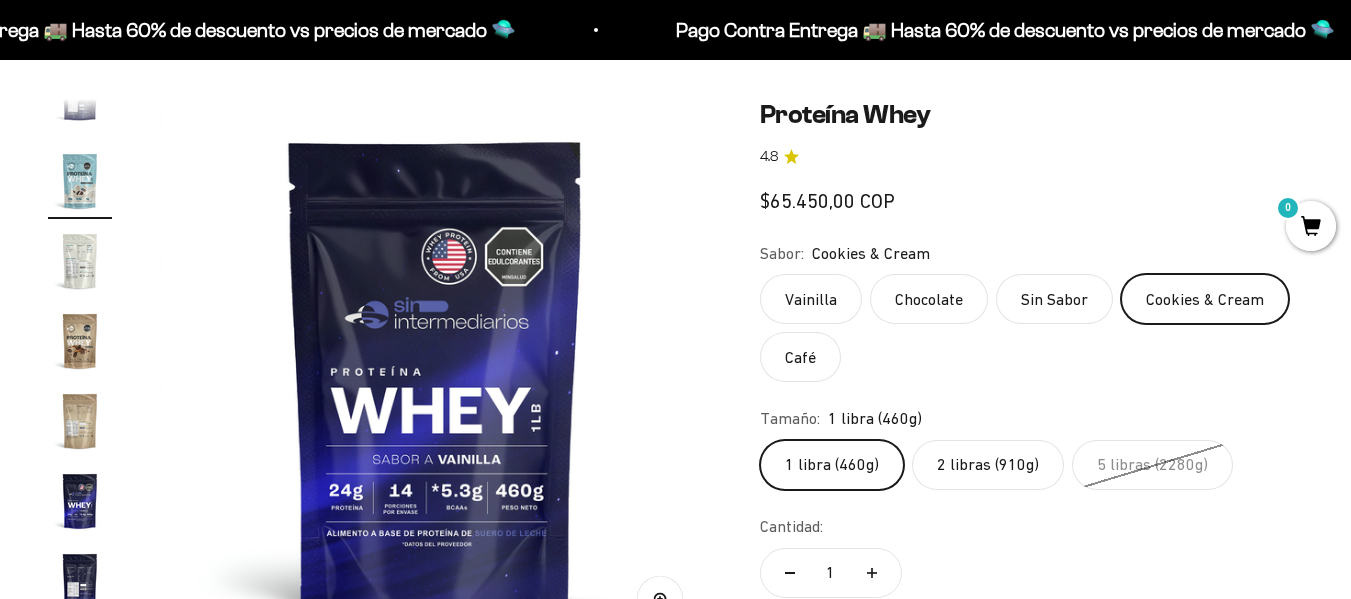 scroll, scrollTop: 0, scrollLeft: 6766, axis: horizontal 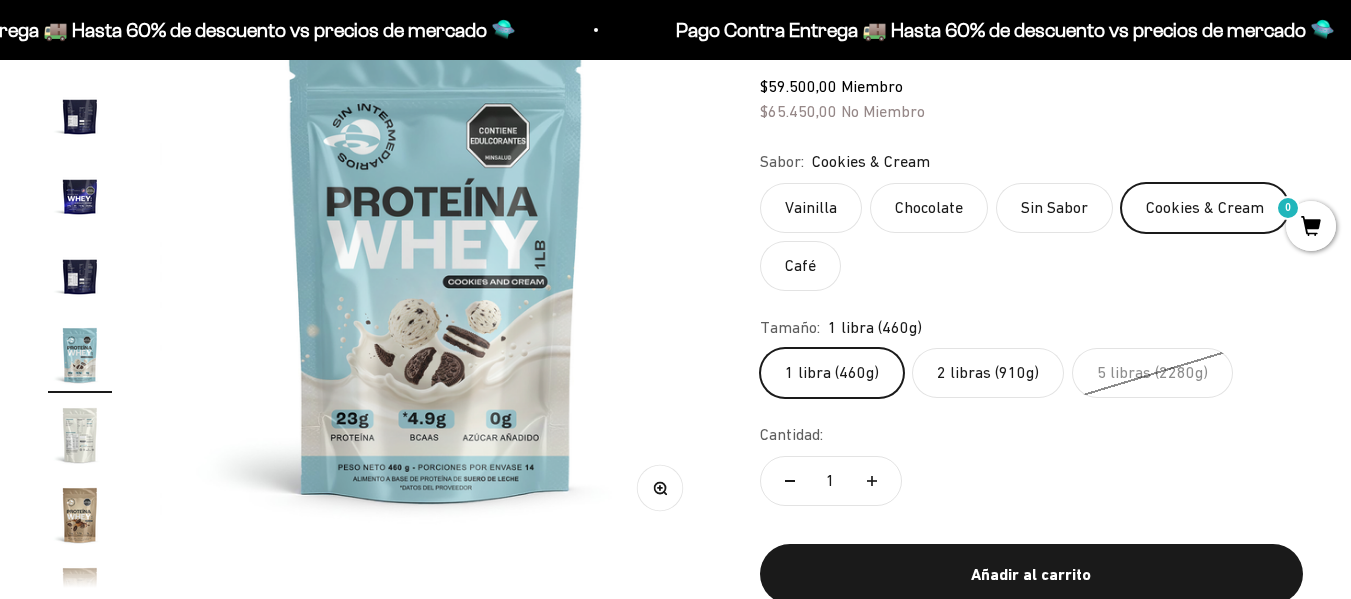 click on "2 libras (910g)" 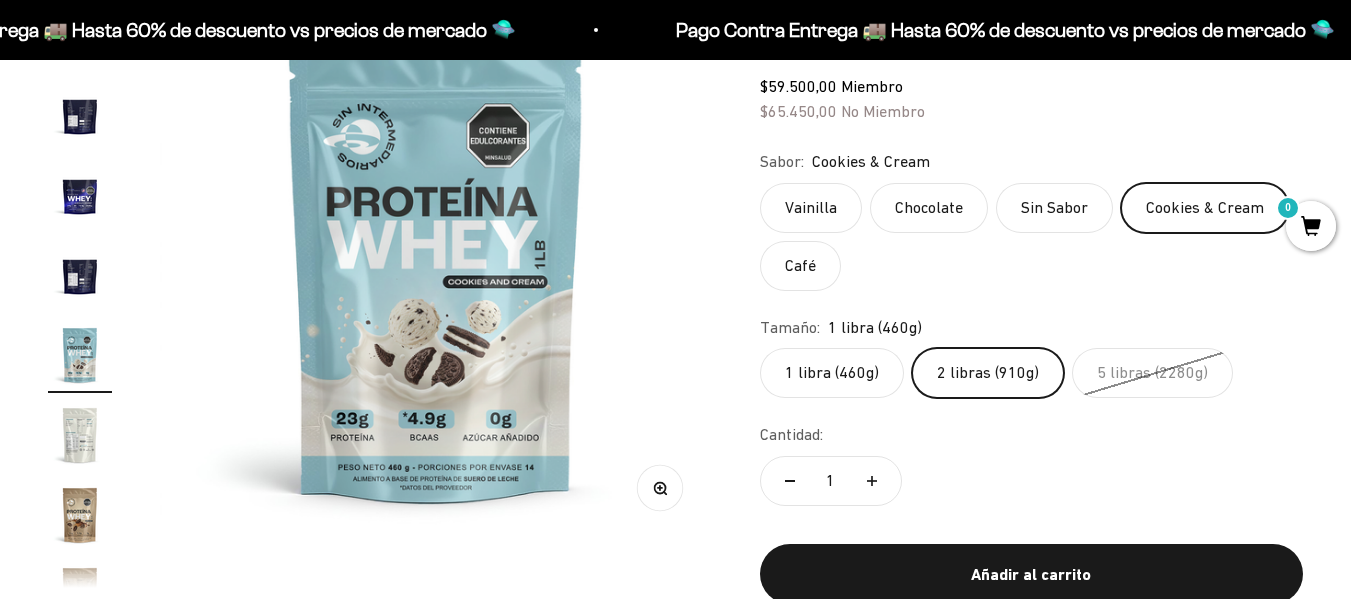 click on "1 libra (460g)" 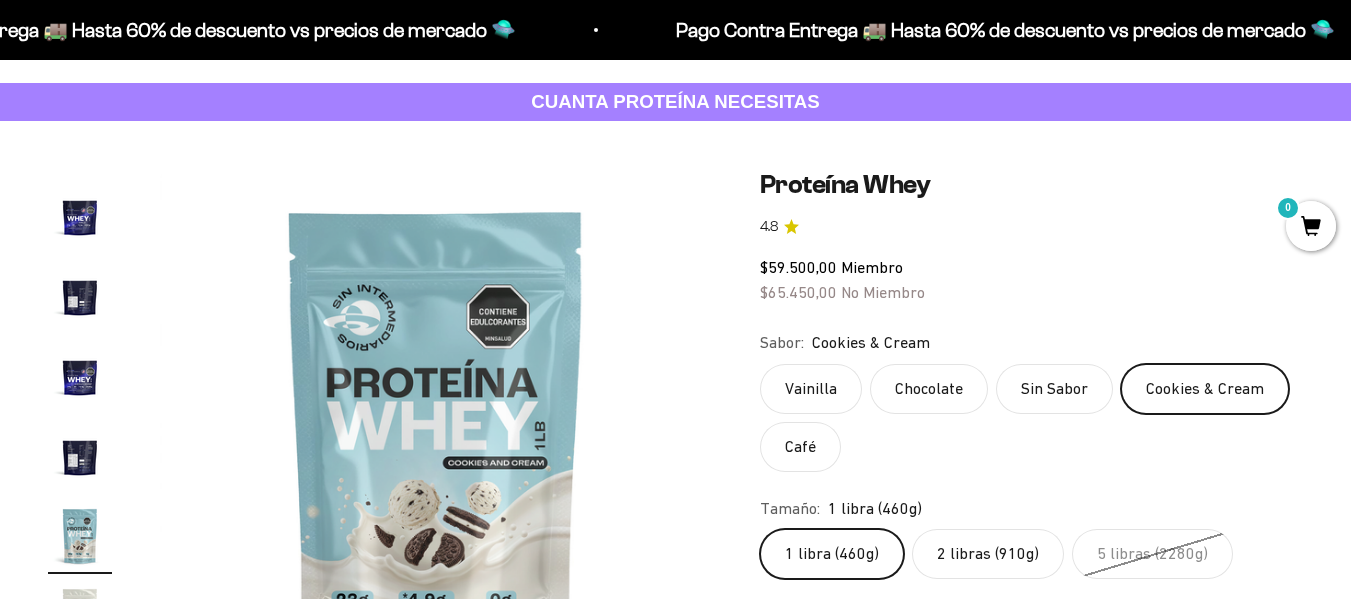 scroll, scrollTop: 87, scrollLeft: 0, axis: vertical 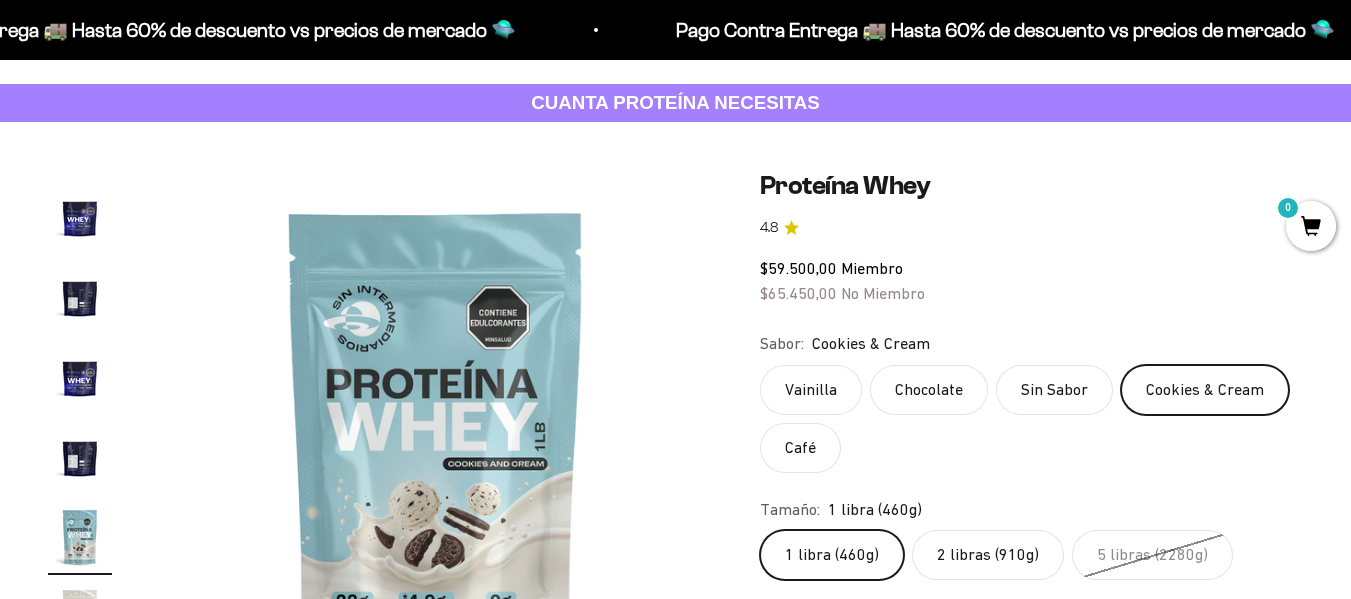 click on "2 libras (910g)" 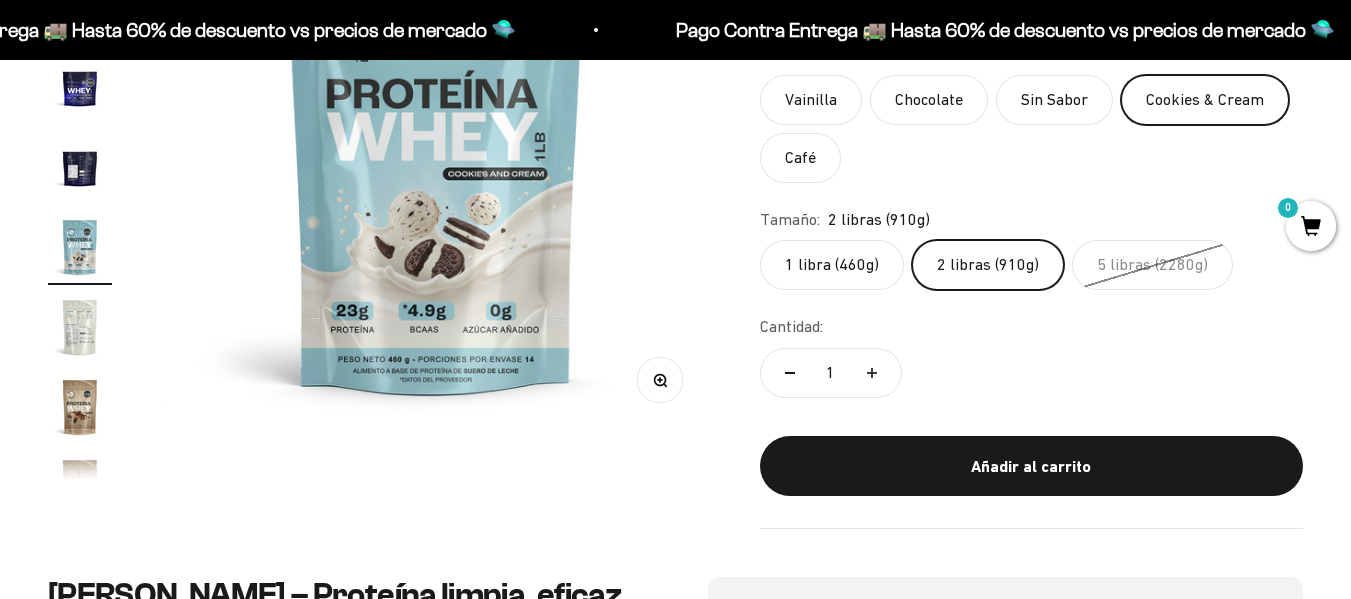 scroll, scrollTop: 378, scrollLeft: 0, axis: vertical 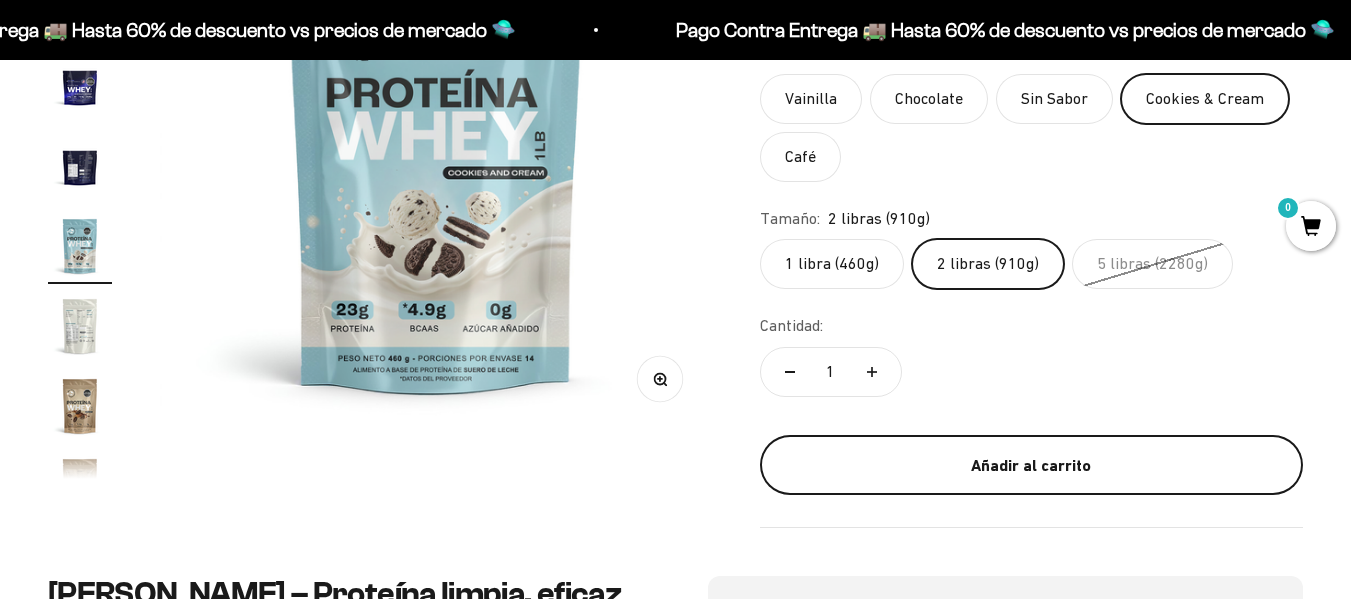 click on "Añadir al carrito" at bounding box center (1031, 466) 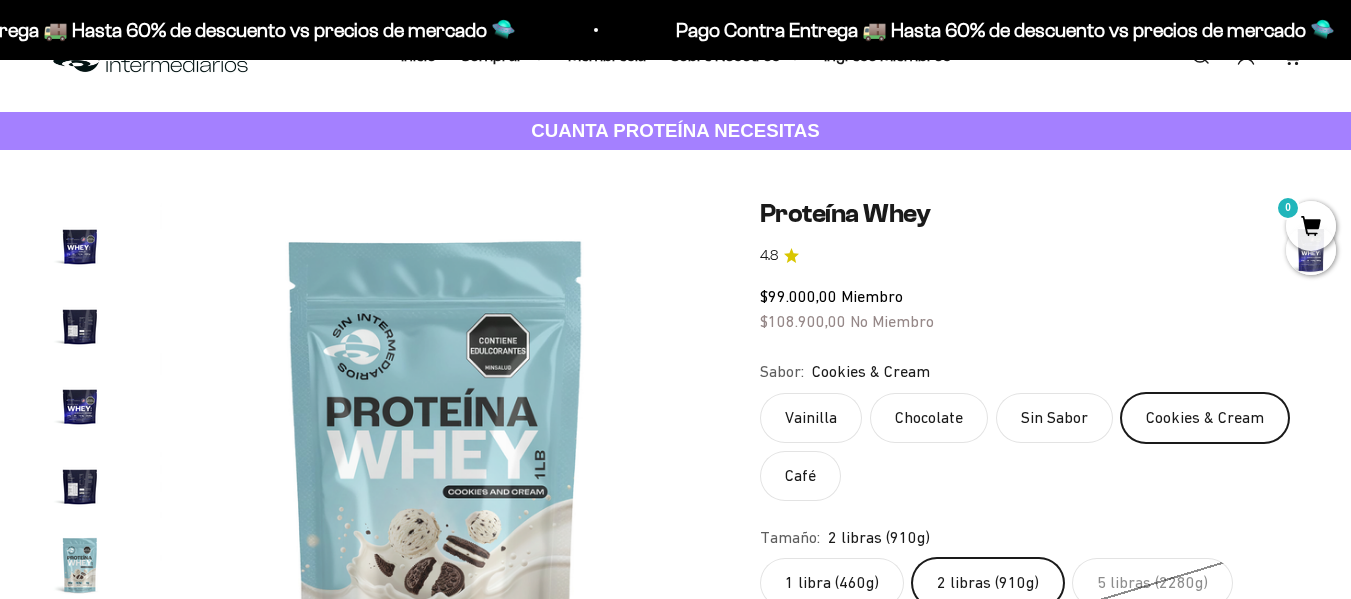 scroll, scrollTop: 0, scrollLeft: 0, axis: both 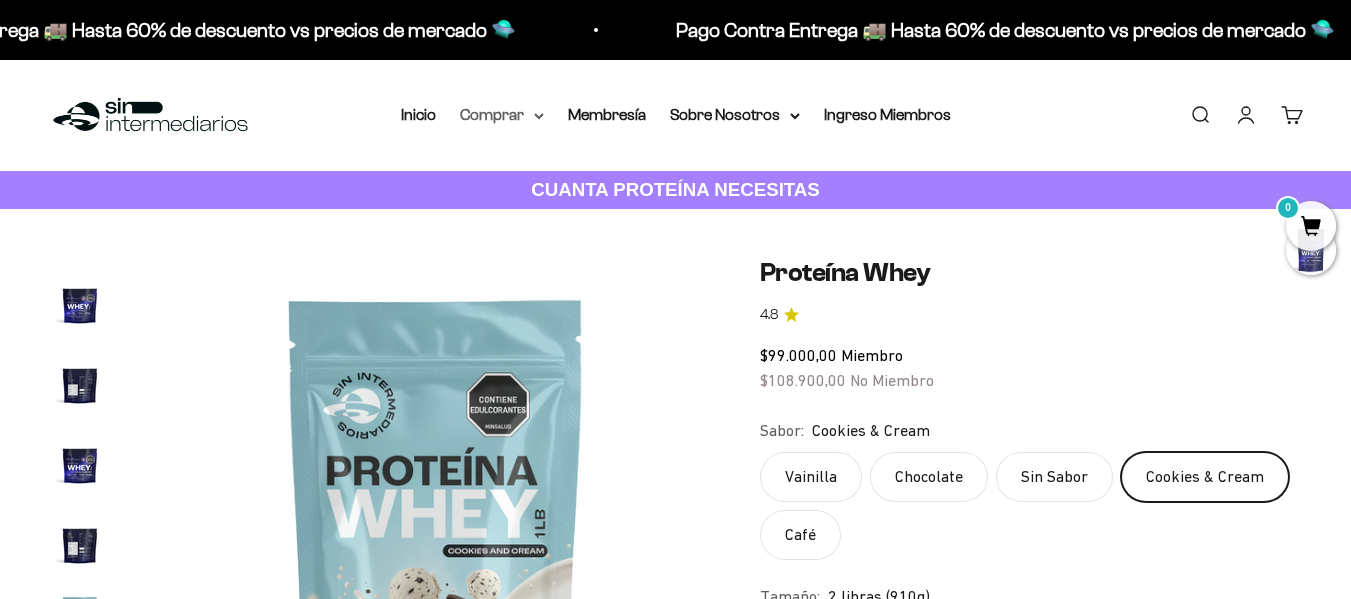 click on "Comprar" at bounding box center (502, 115) 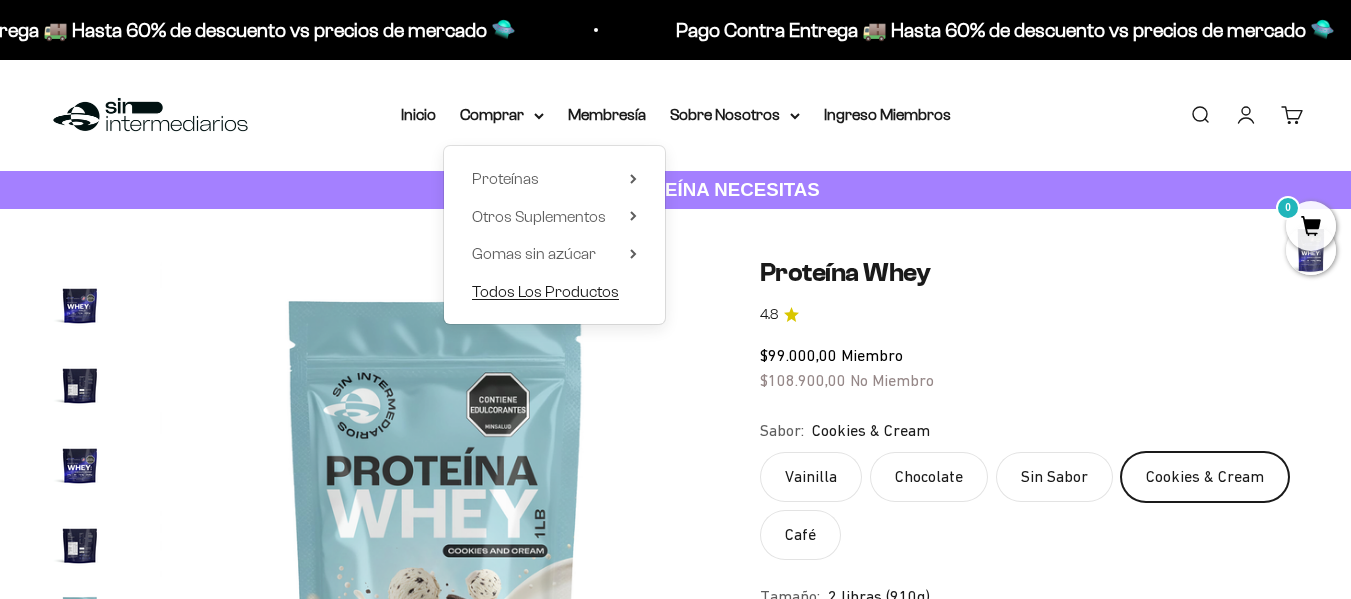 click on "Todos Los Productos" at bounding box center [545, 291] 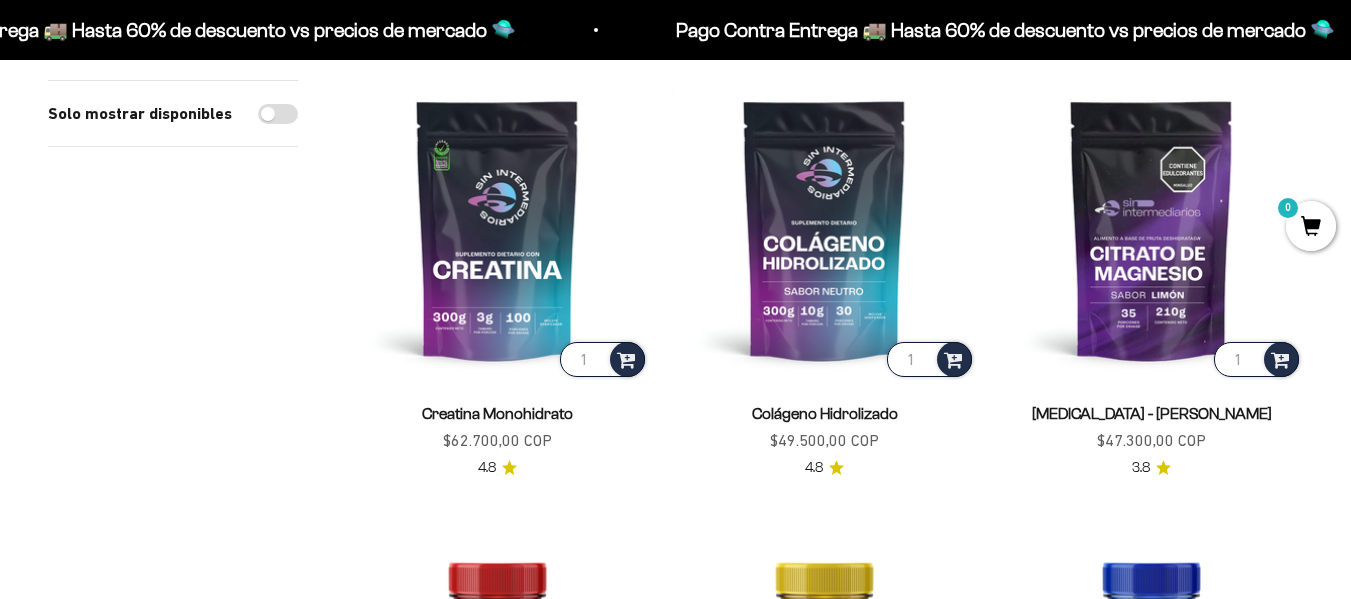scroll, scrollTop: 236, scrollLeft: 0, axis: vertical 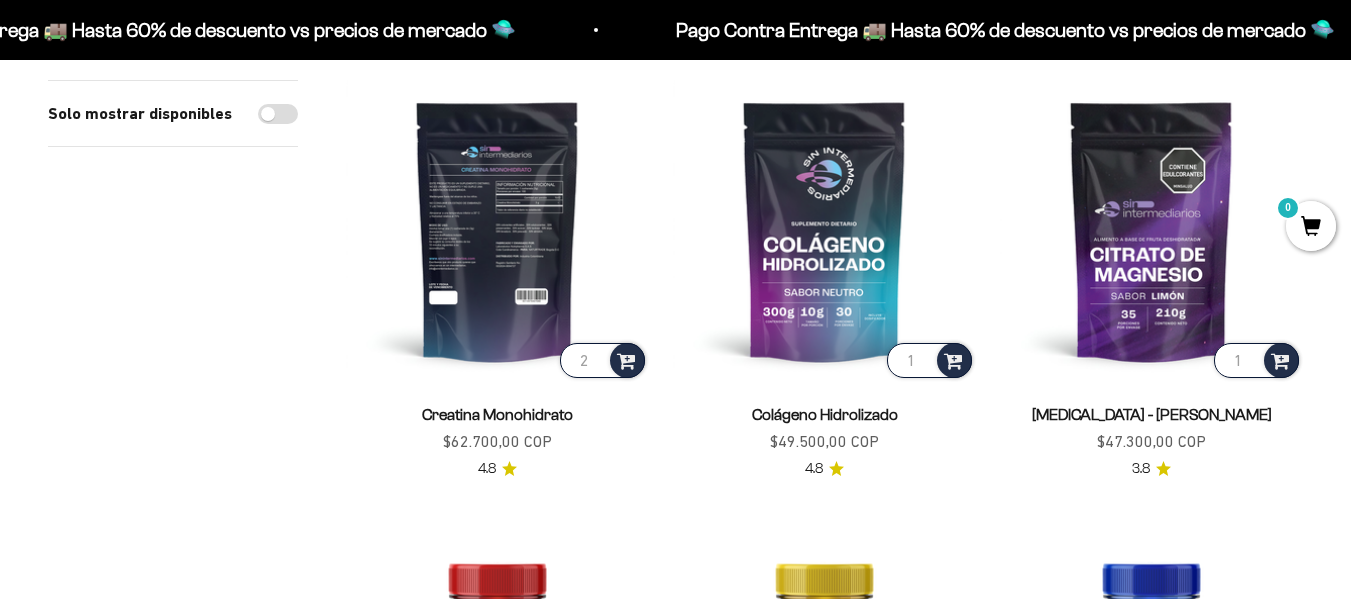 type on "2" 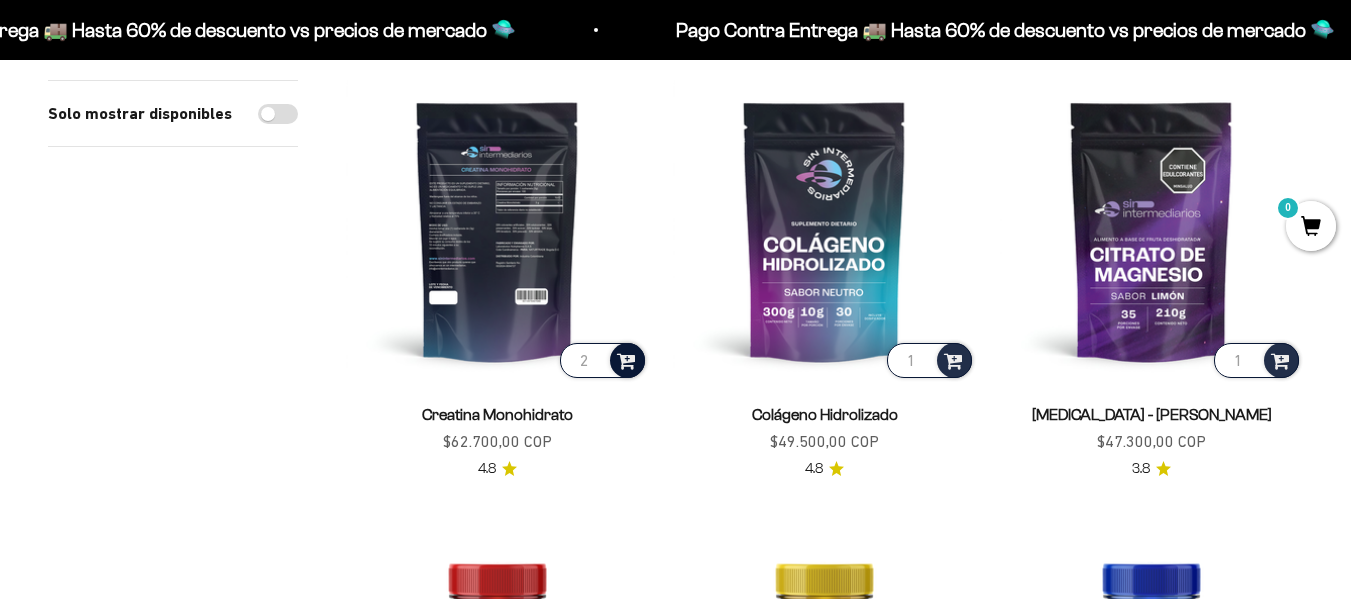 click at bounding box center (626, 359) 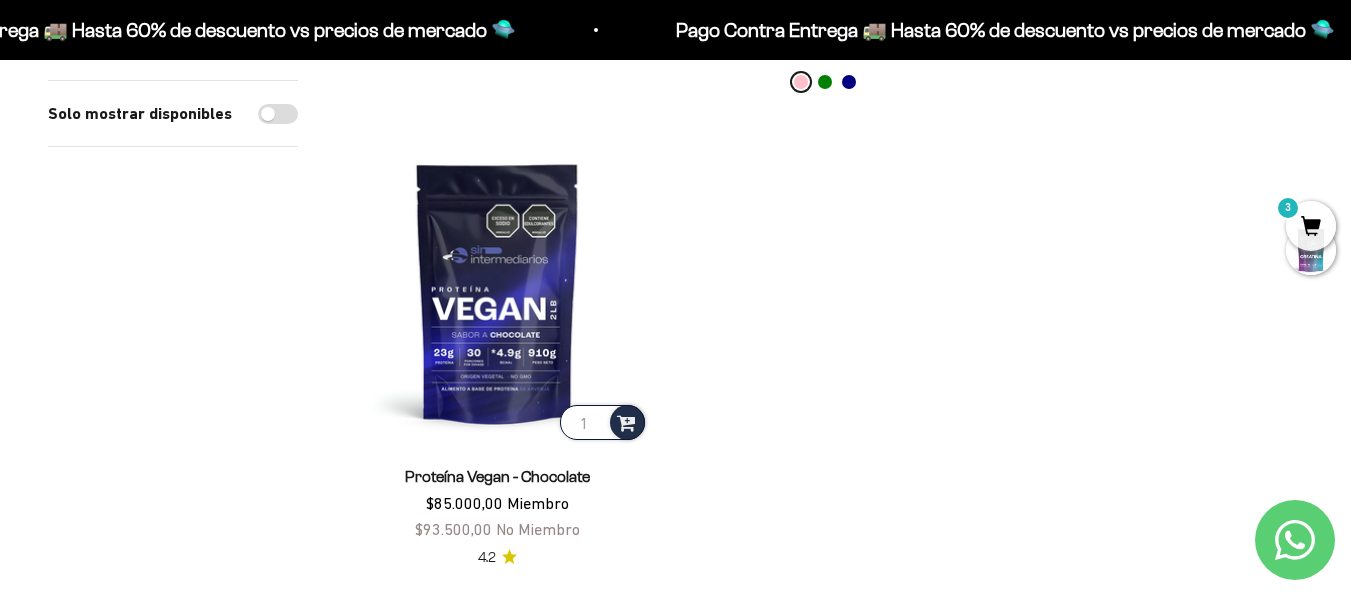 scroll, scrollTop: 4118, scrollLeft: 0, axis: vertical 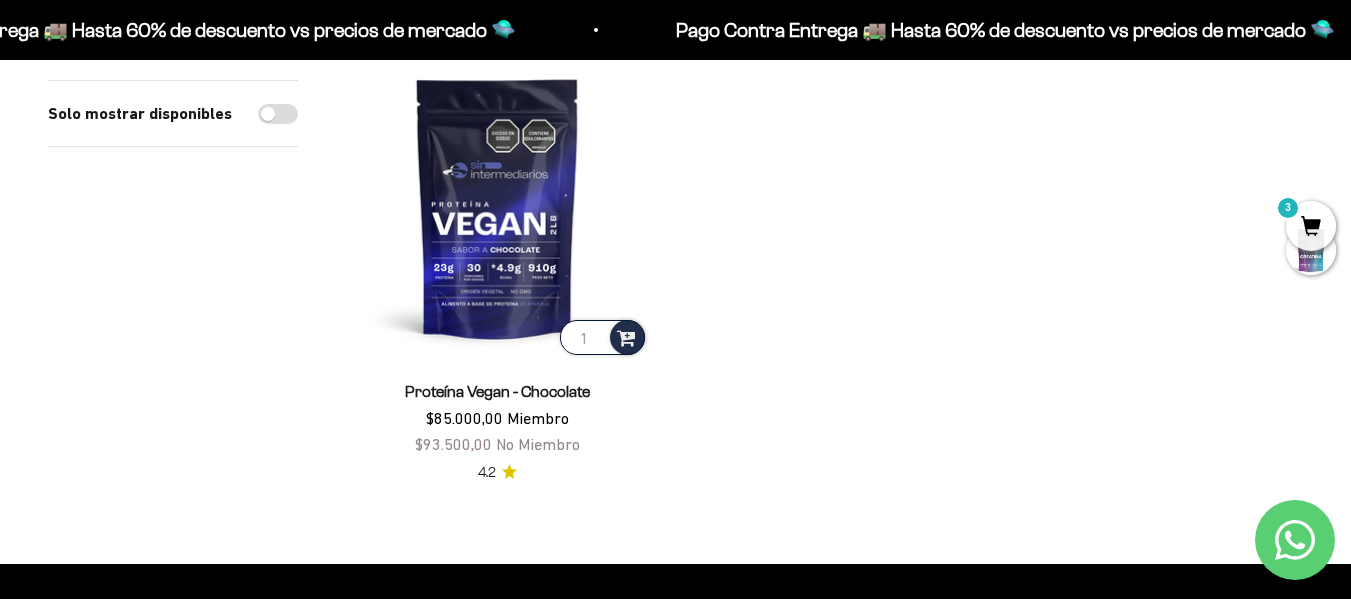click on "3" at bounding box center (1311, 226) 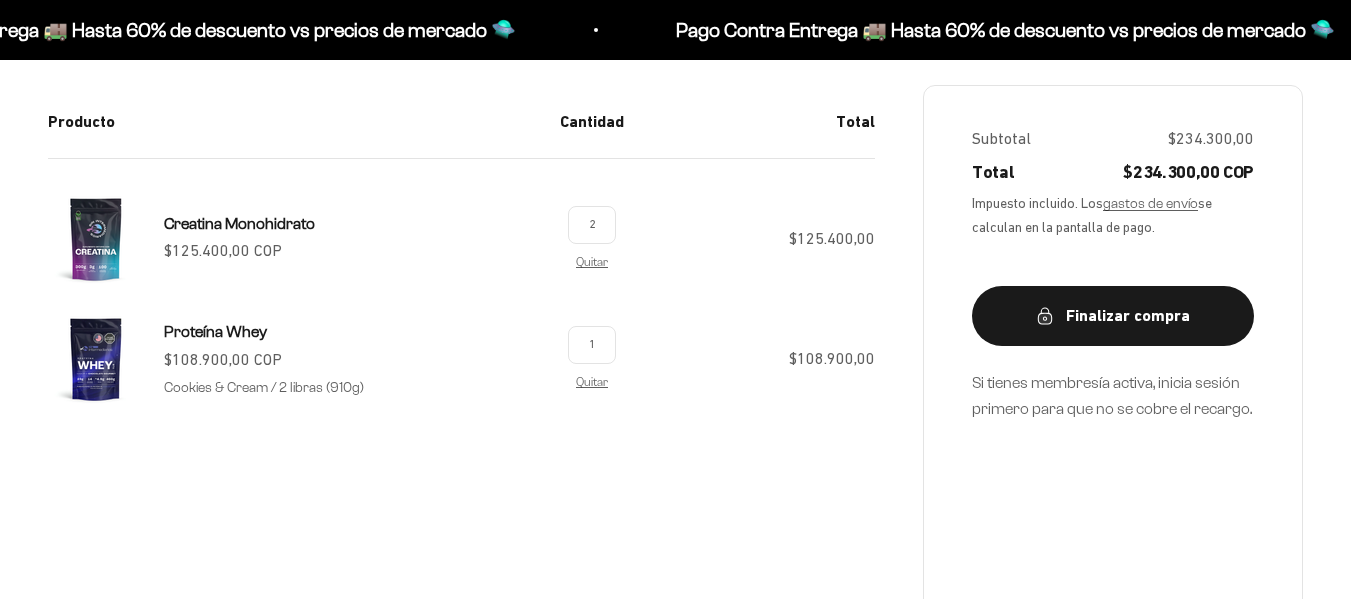 scroll, scrollTop: 383, scrollLeft: 0, axis: vertical 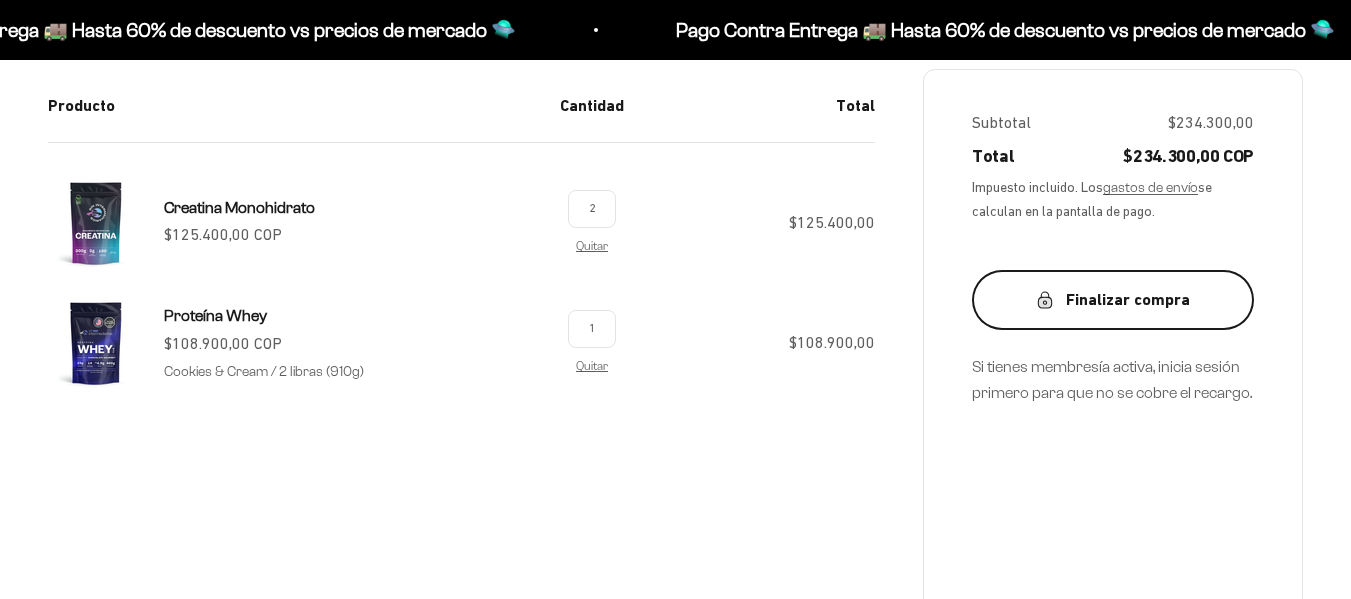 click on "Finalizar compra" at bounding box center [1113, 300] 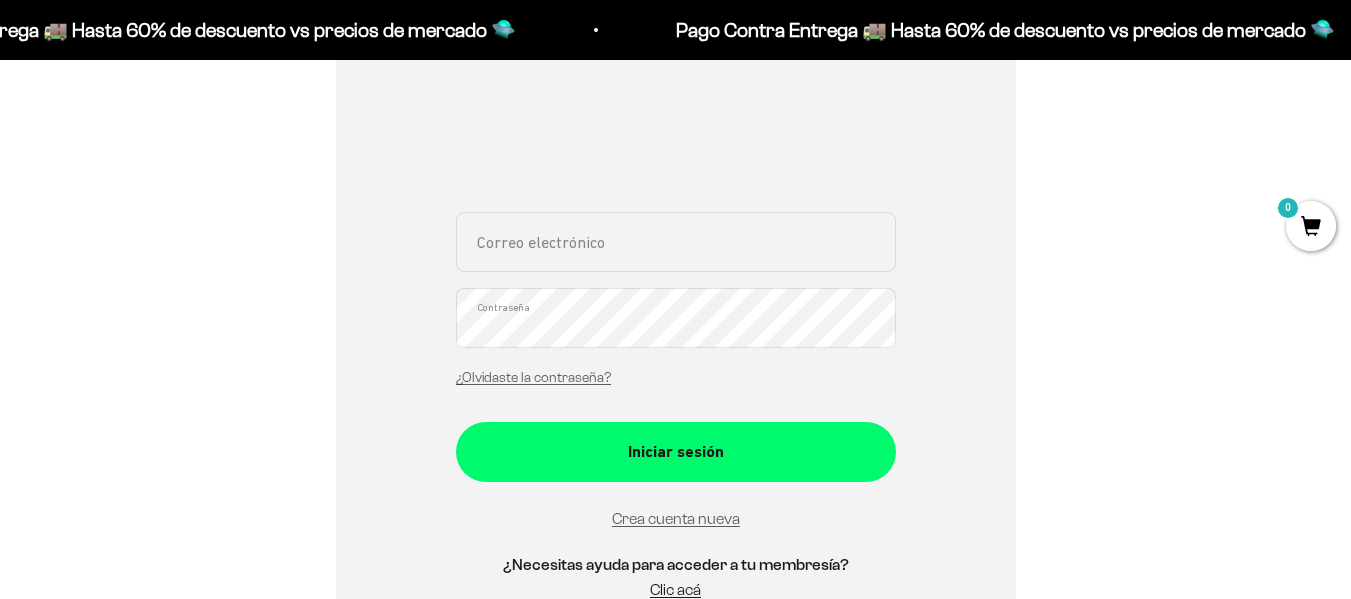 scroll, scrollTop: 330, scrollLeft: 0, axis: vertical 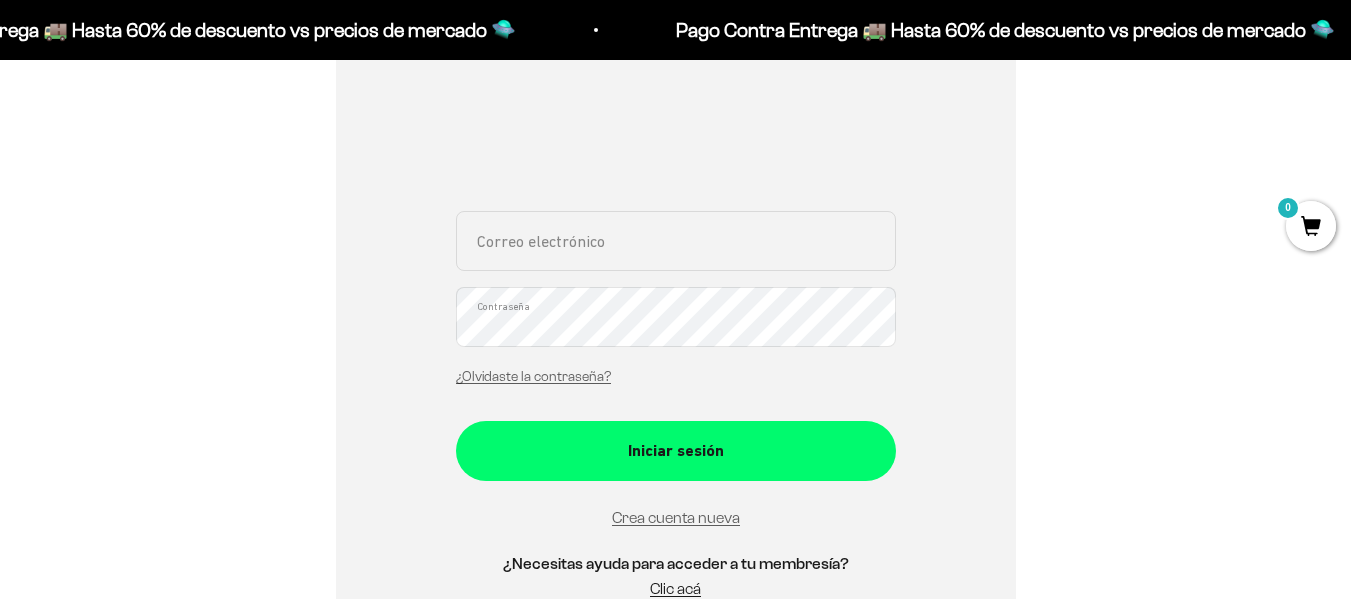 click on "Correo electrónico" at bounding box center (676, 241) 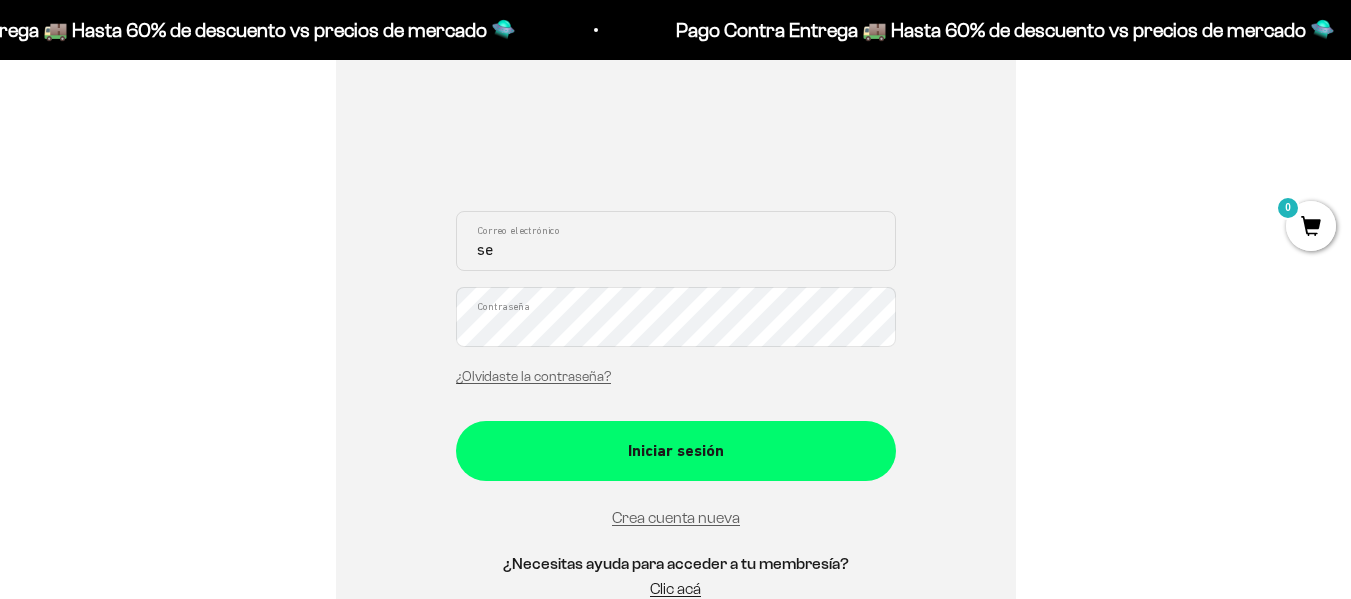 type on "s" 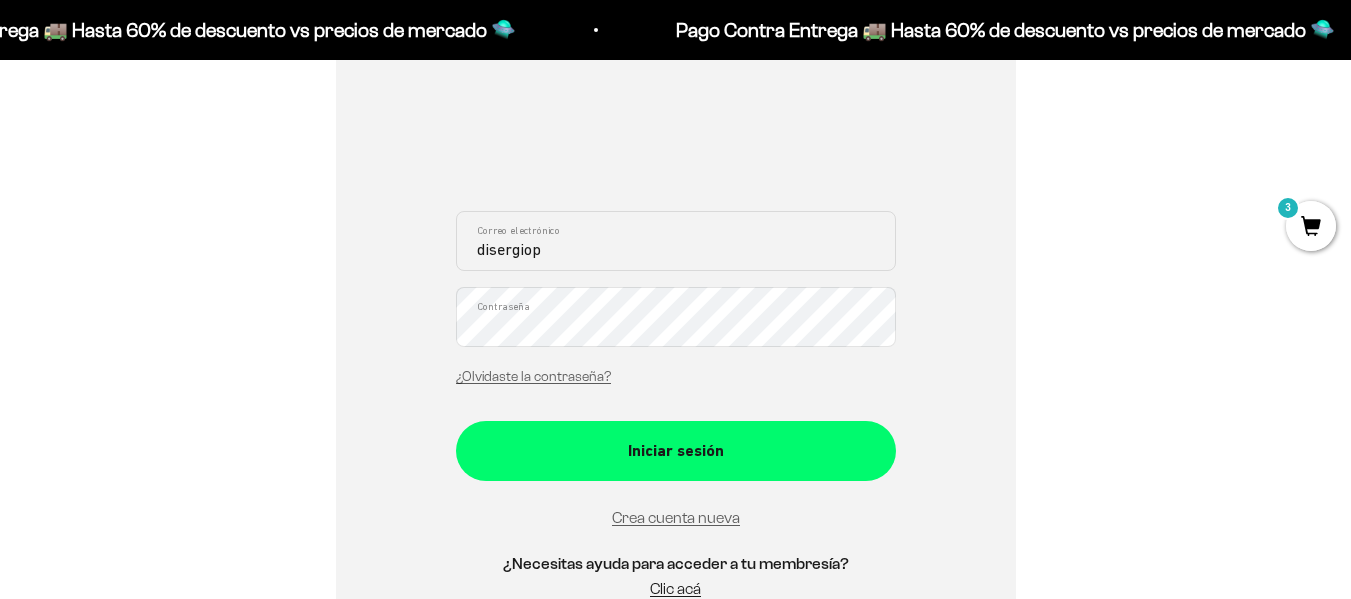 drag, startPoint x: 596, startPoint y: 278, endPoint x: 590, endPoint y: 267, distance: 12.529964 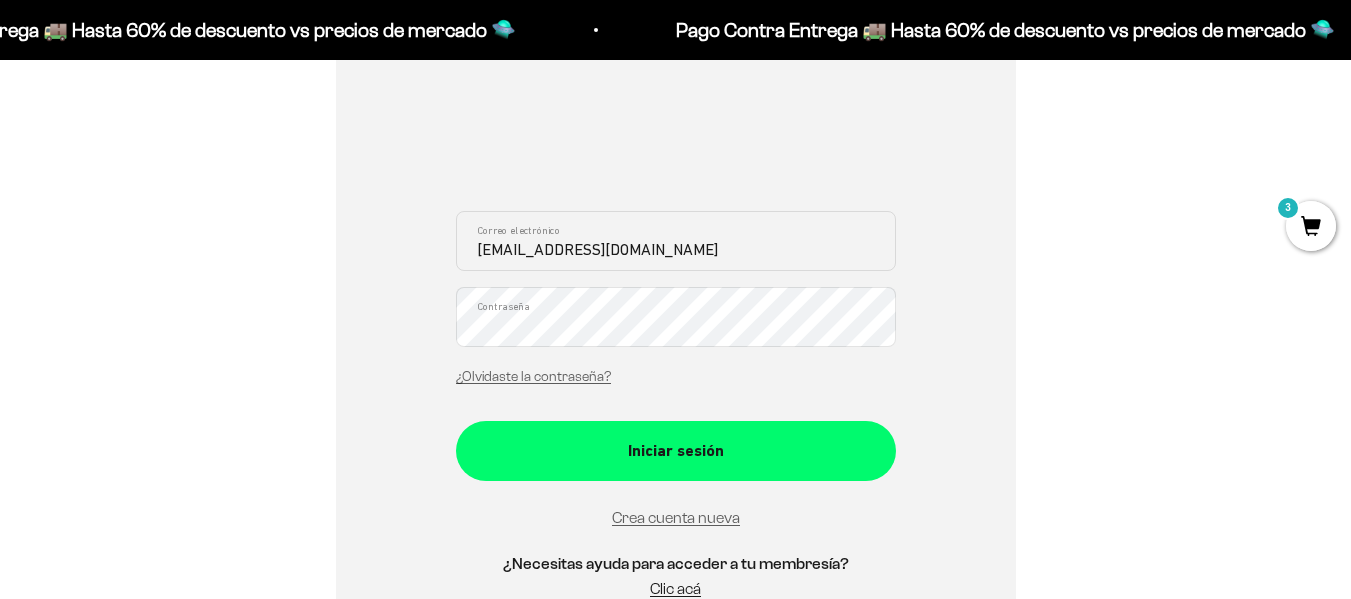 type on "[EMAIL_ADDRESS][DOMAIN_NAME]" 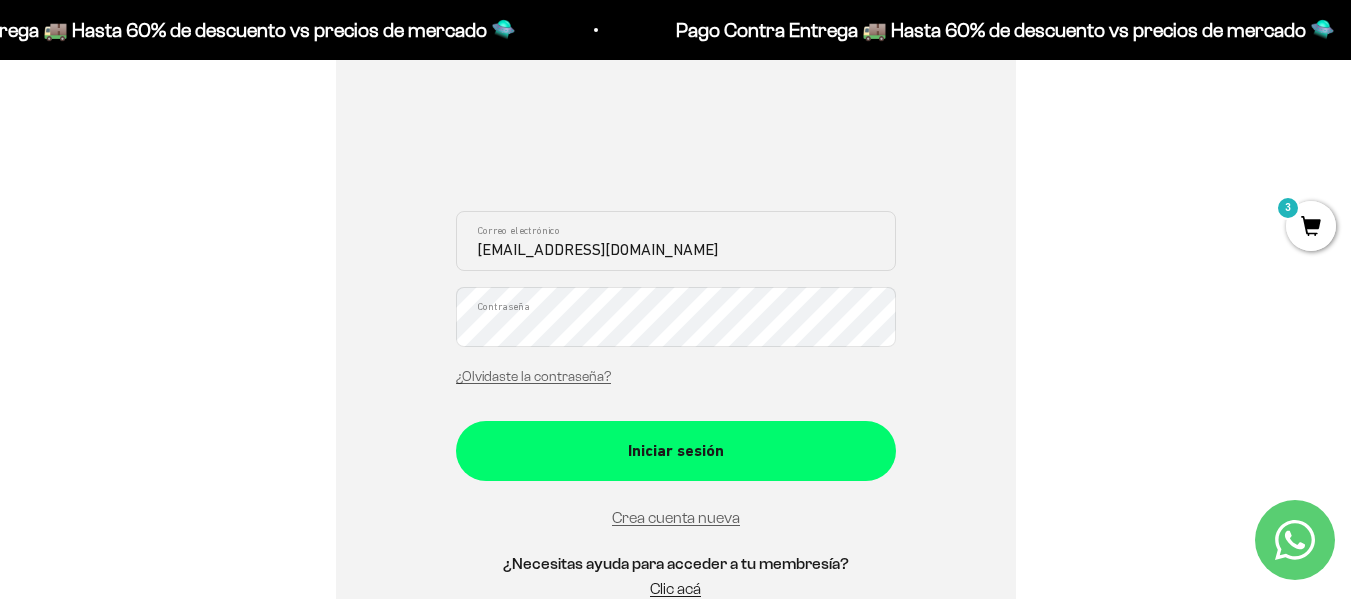 click on "Iniciar sesión" at bounding box center [676, 451] 